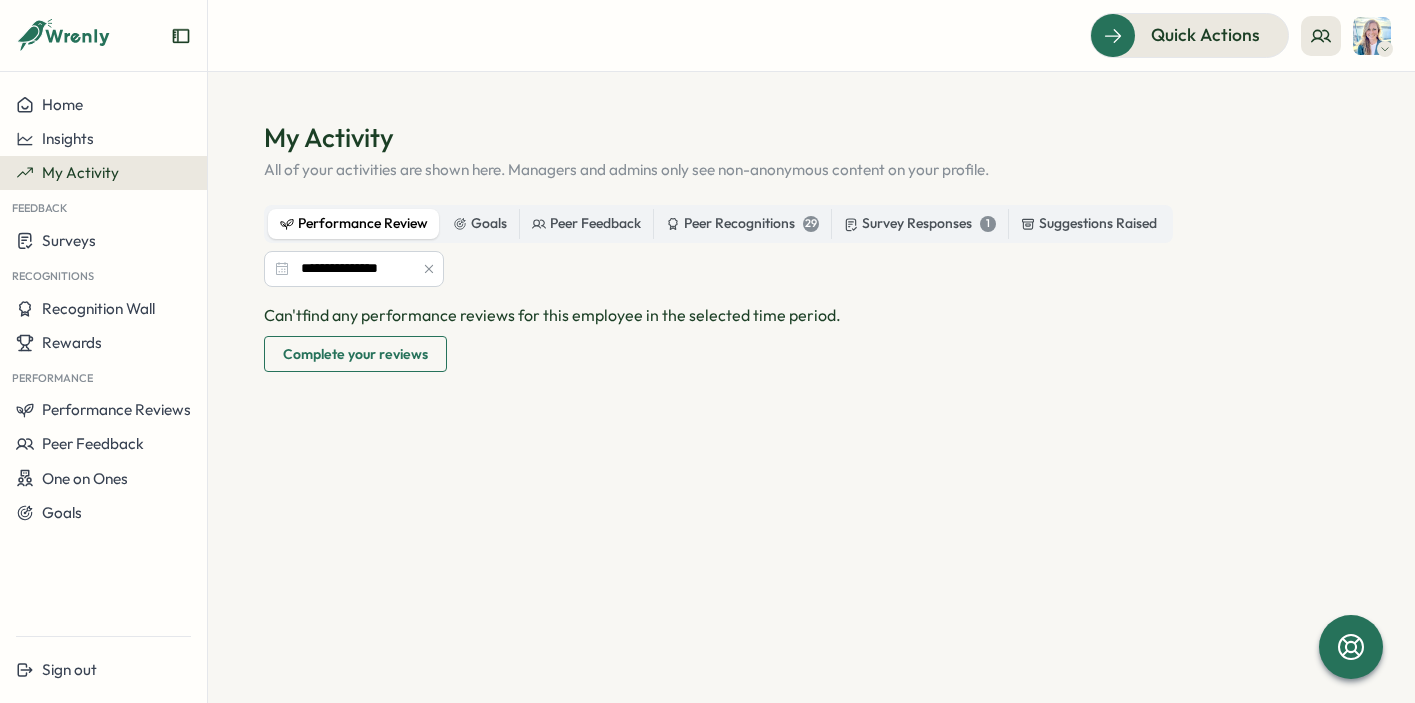 scroll, scrollTop: 0, scrollLeft: 0, axis: both 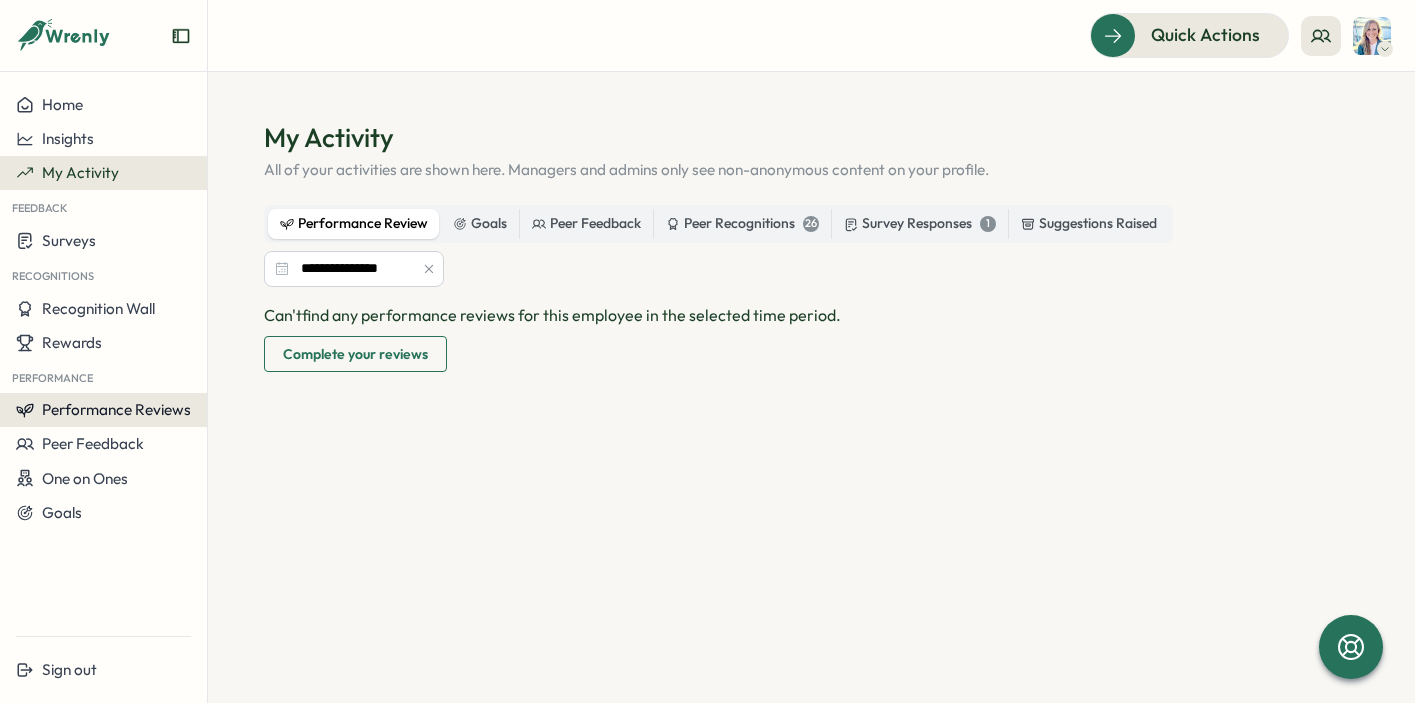 click on "Performance Reviews" at bounding box center [116, 409] 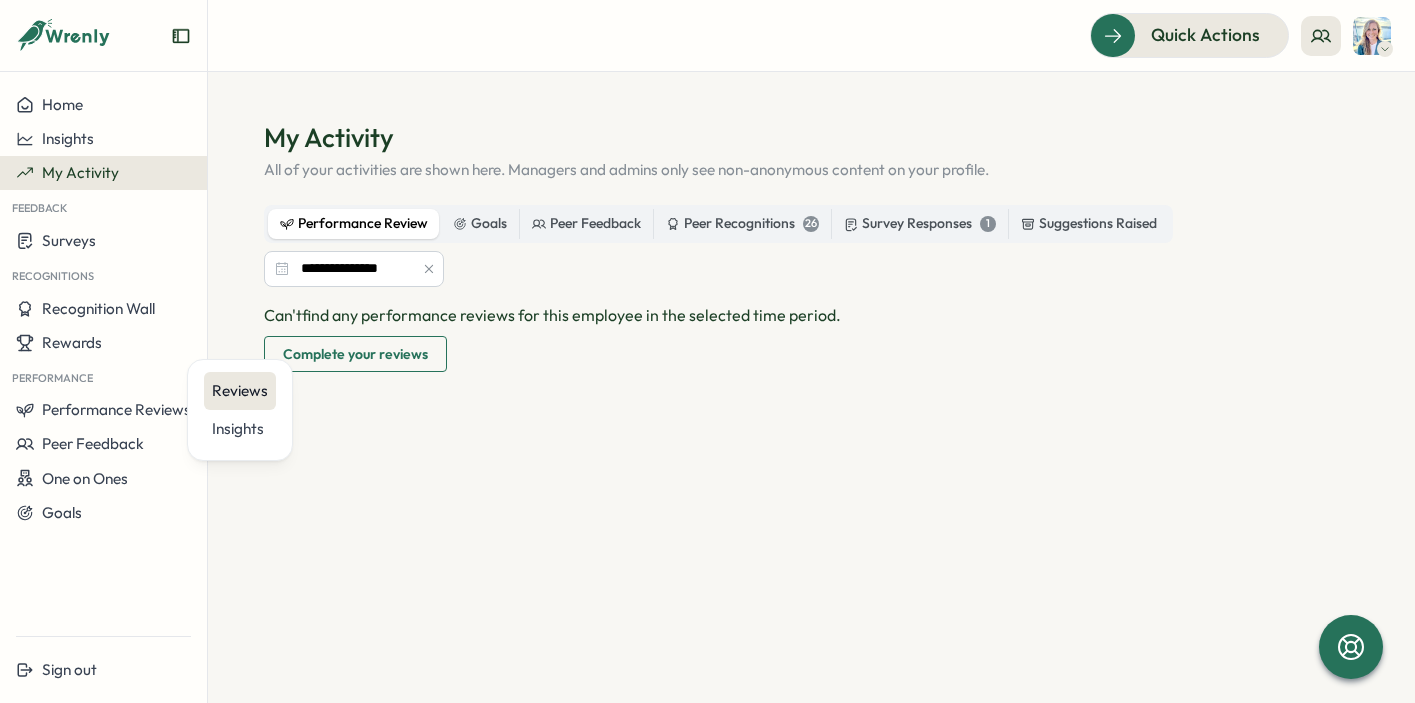click on "Reviews" at bounding box center [240, 391] 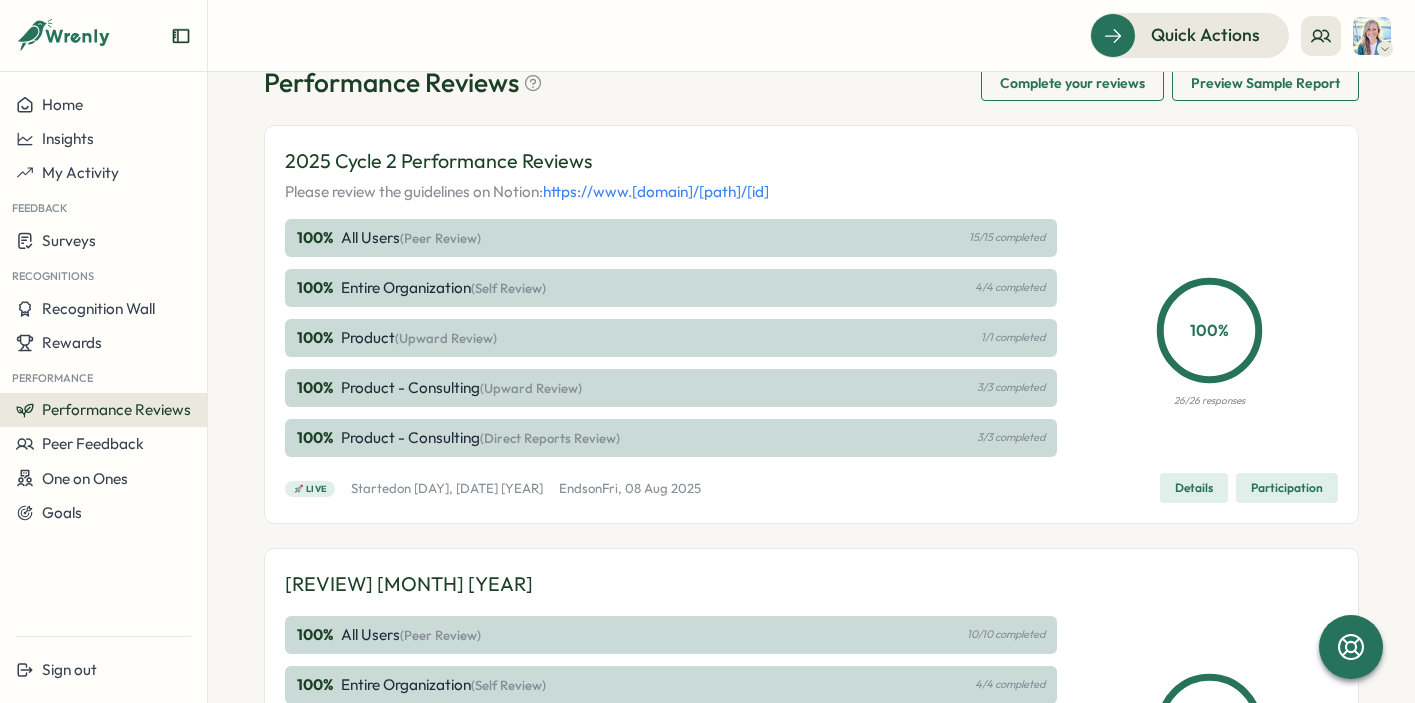 scroll, scrollTop: 0, scrollLeft: 0, axis: both 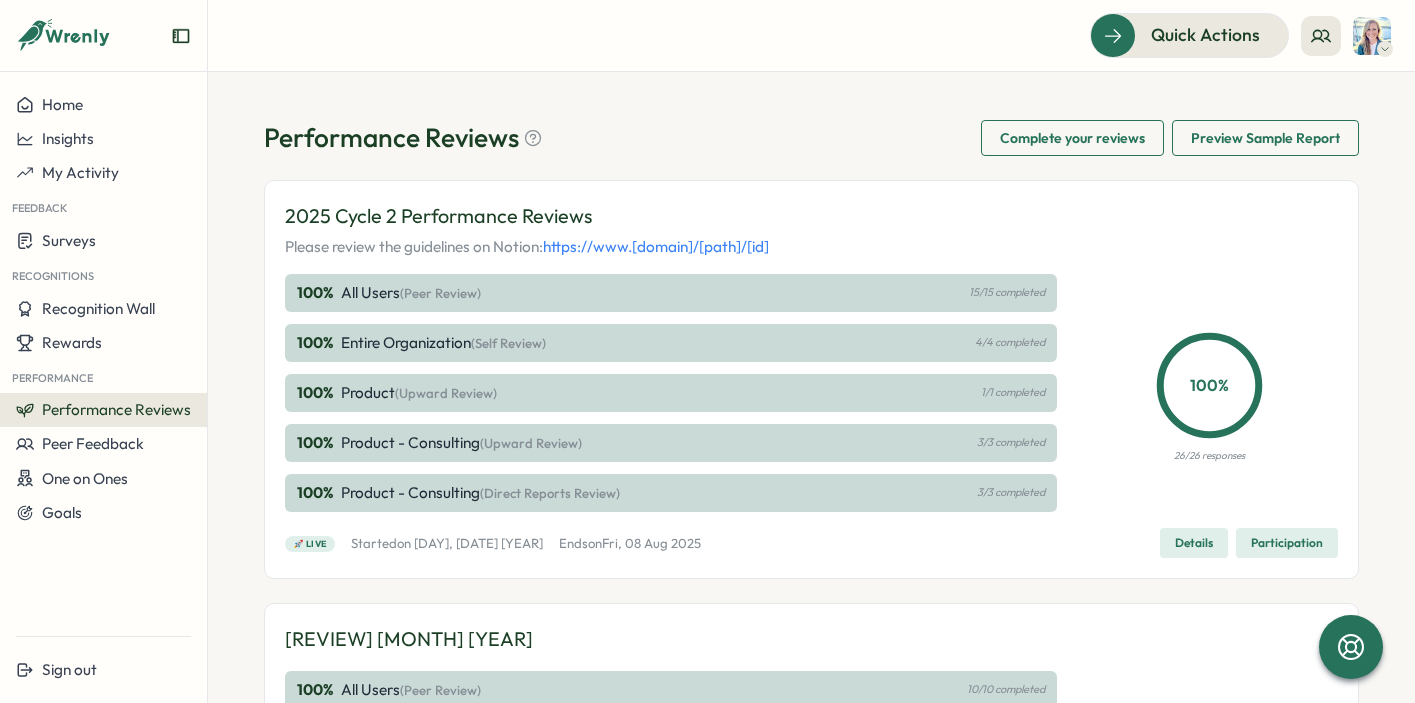 click on "Complete your reviews" at bounding box center (1072, 138) 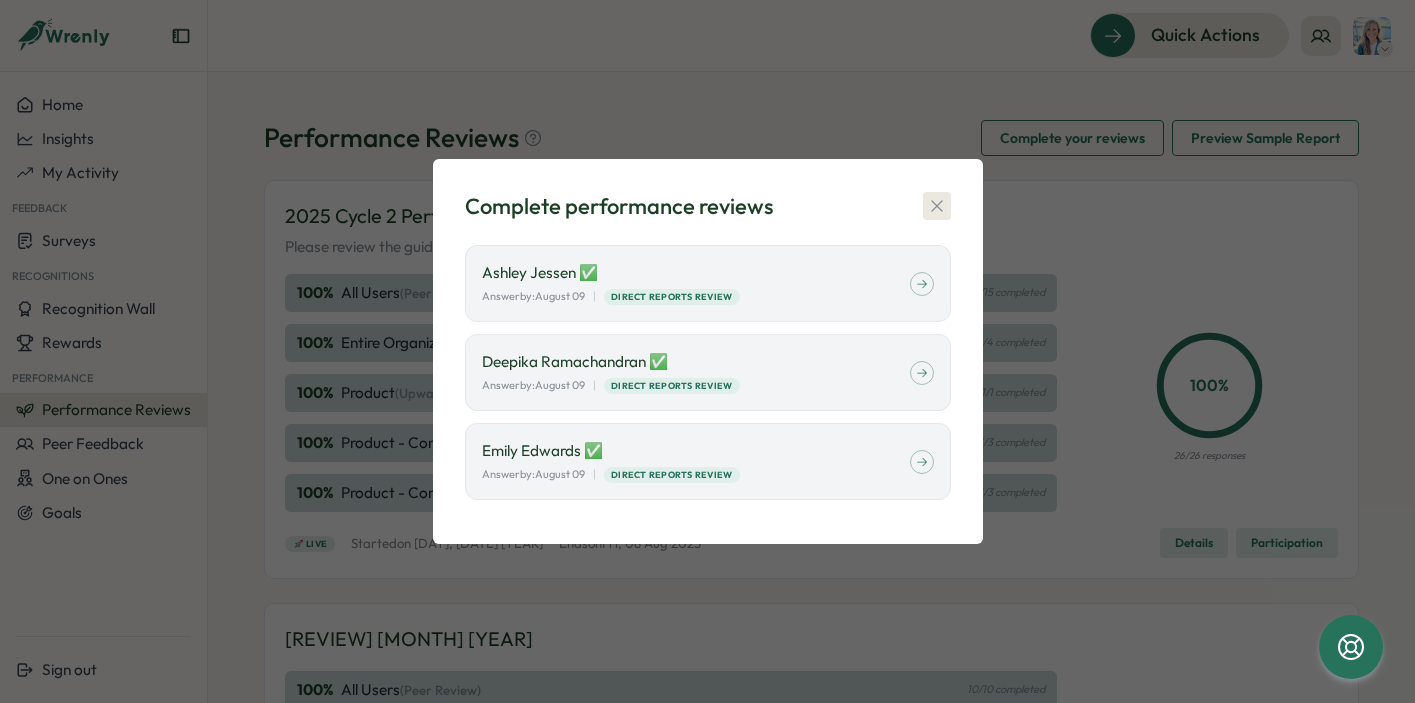 click 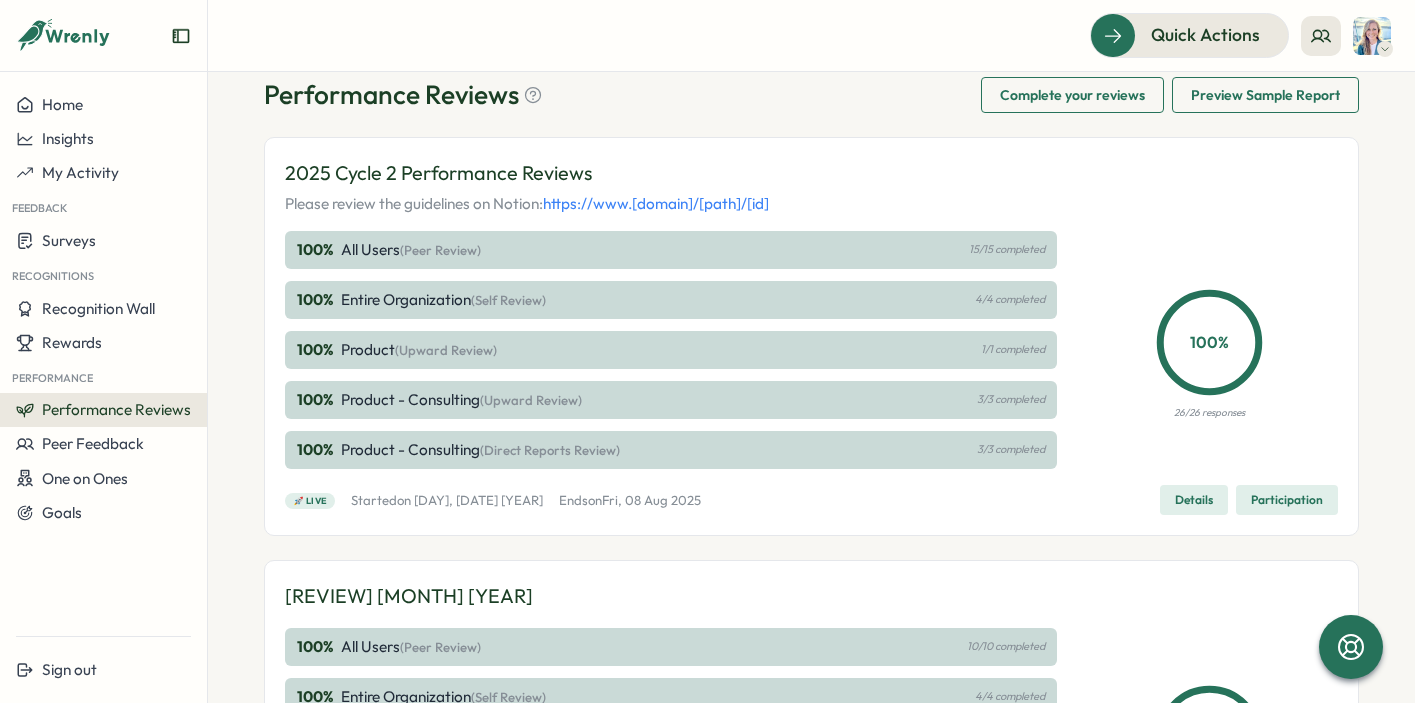 scroll, scrollTop: 0, scrollLeft: 0, axis: both 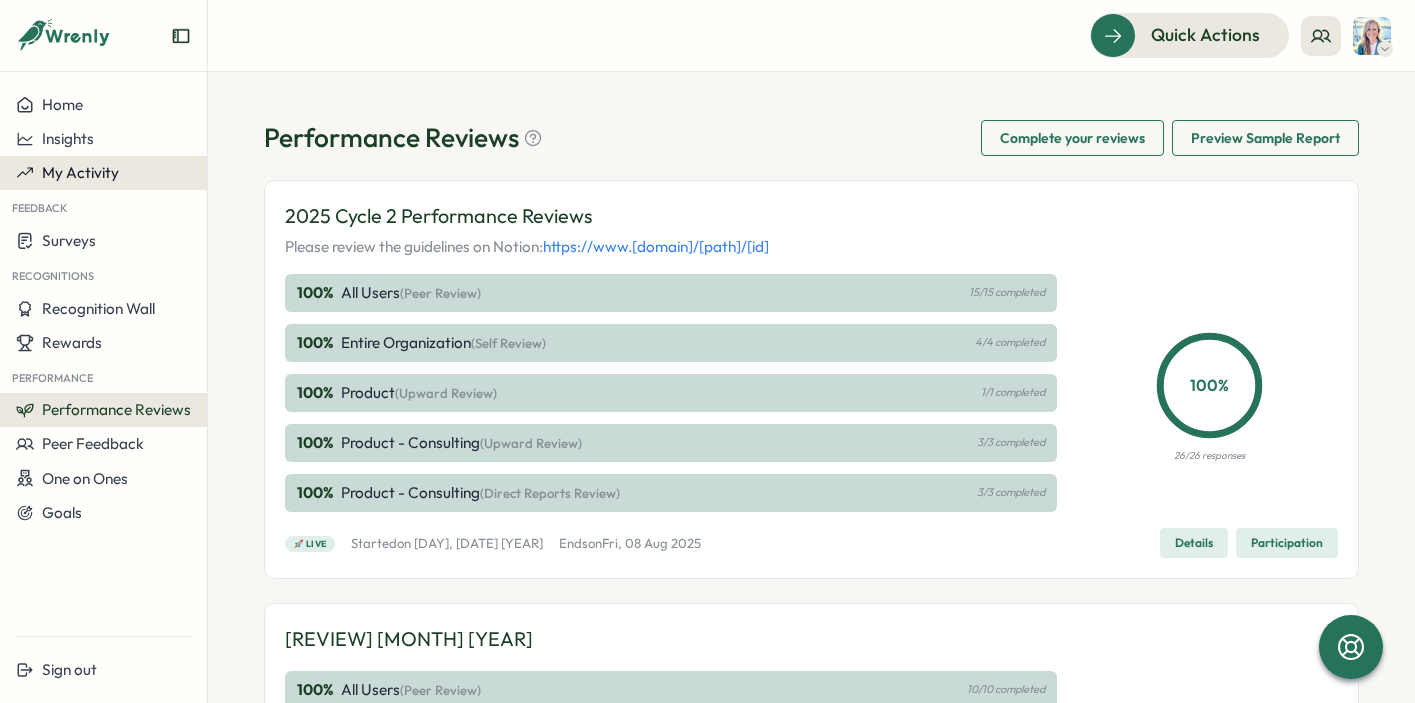 click on "My Activity" at bounding box center (80, 172) 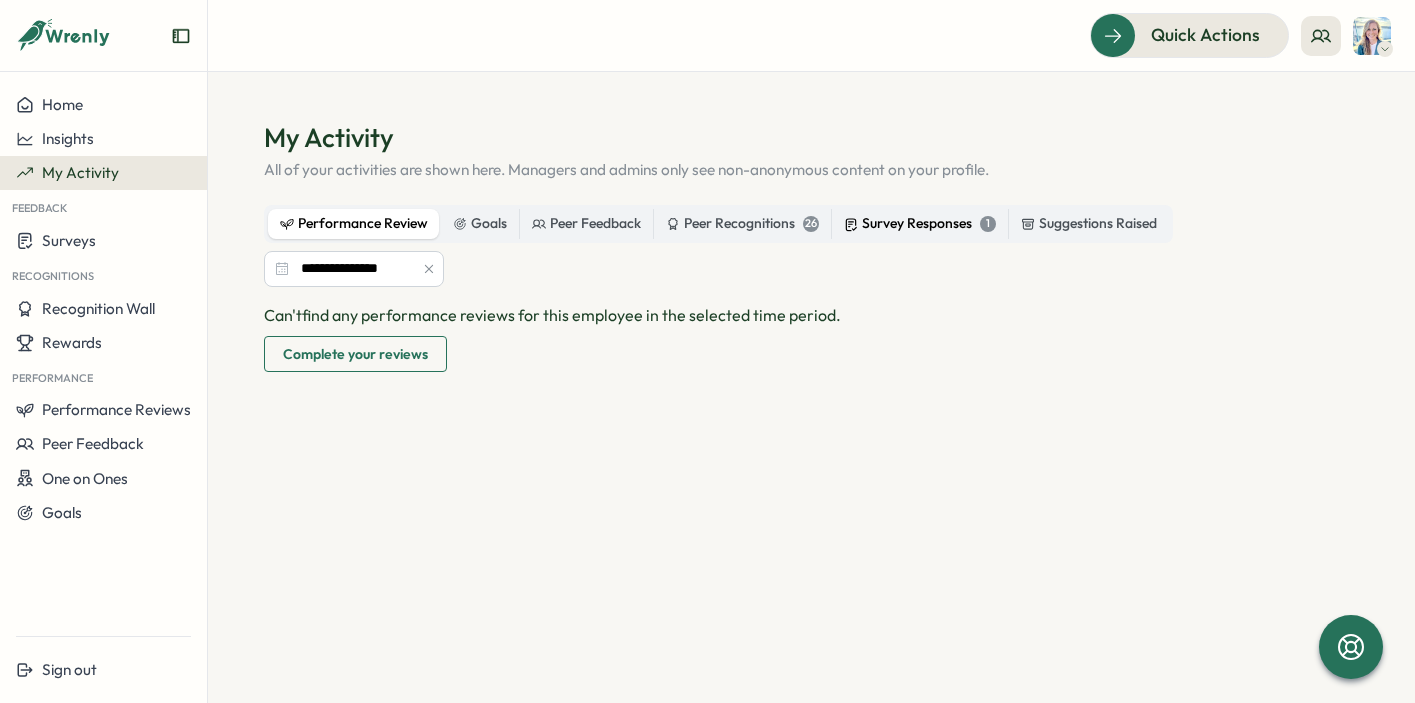 click on "Survey Responses 1" at bounding box center [920, 224] 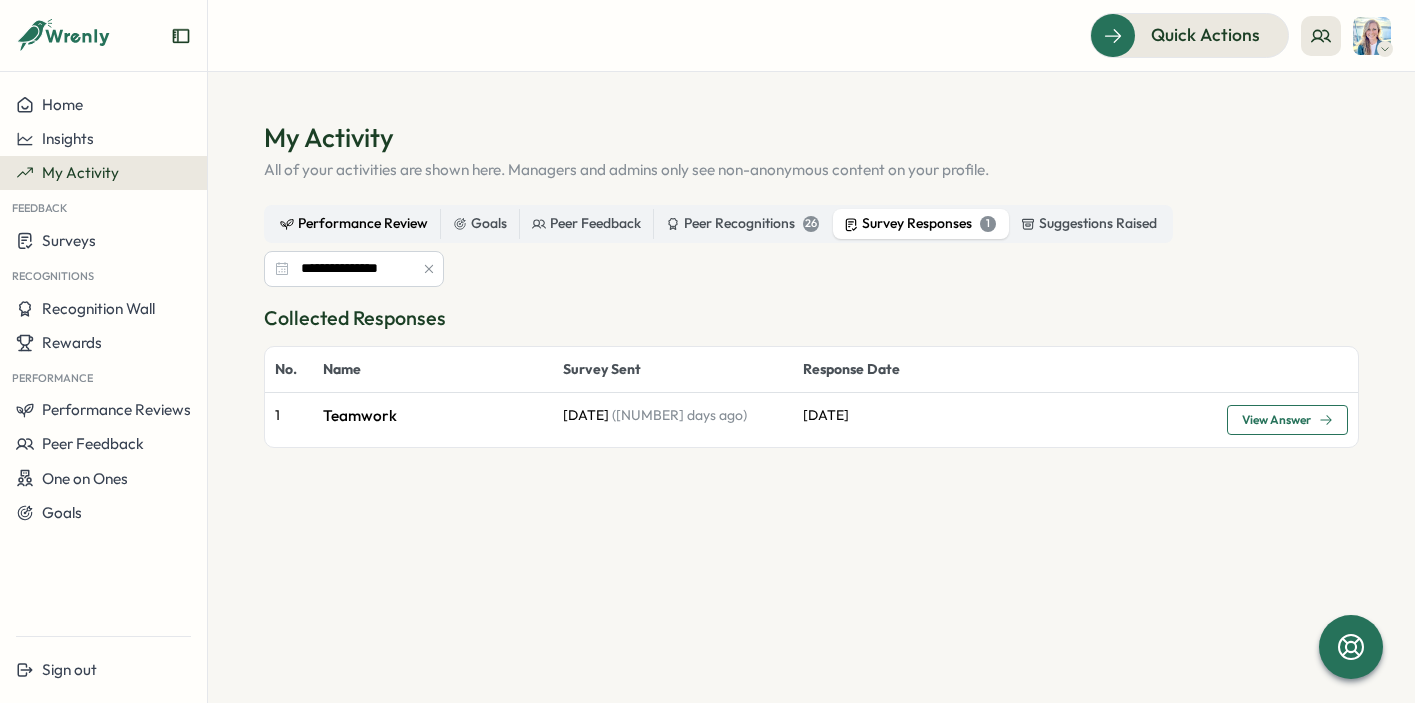 click on "Performance Review" at bounding box center (354, 224) 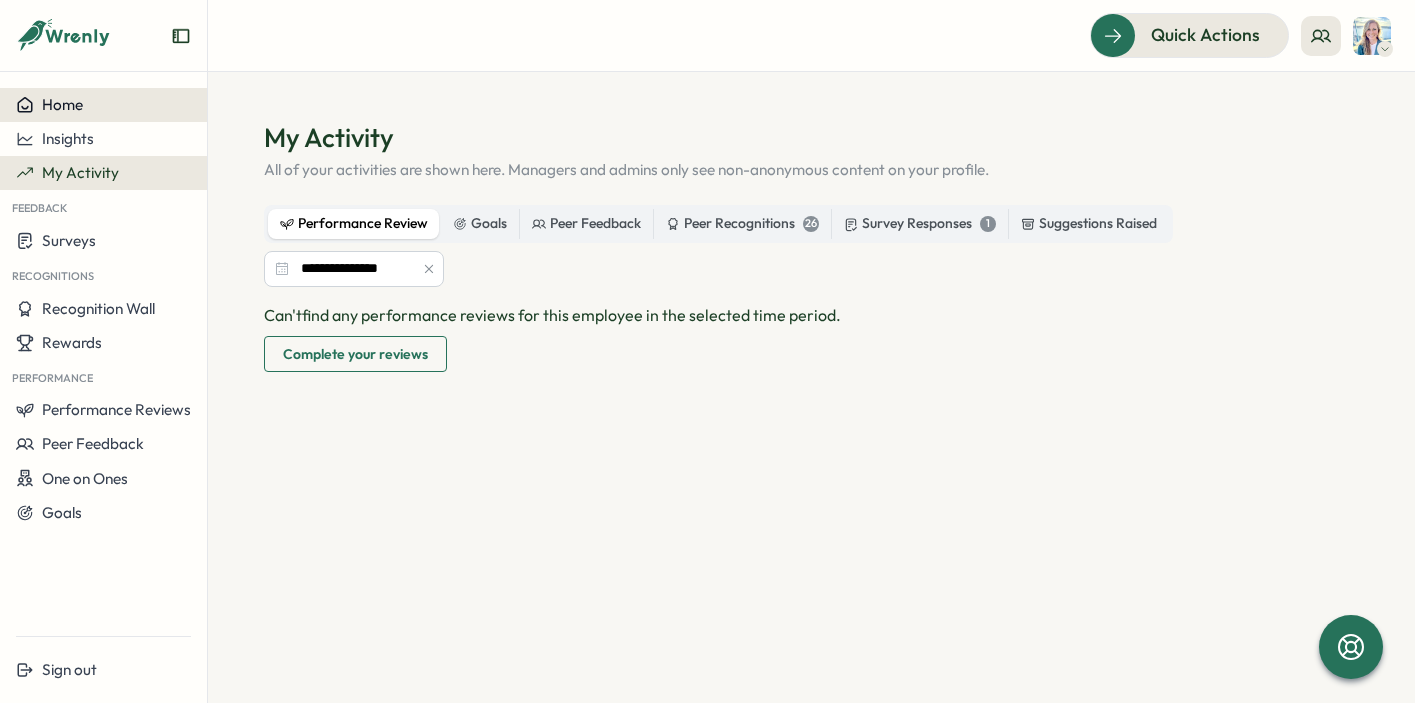 click on "Home" at bounding box center [103, 105] 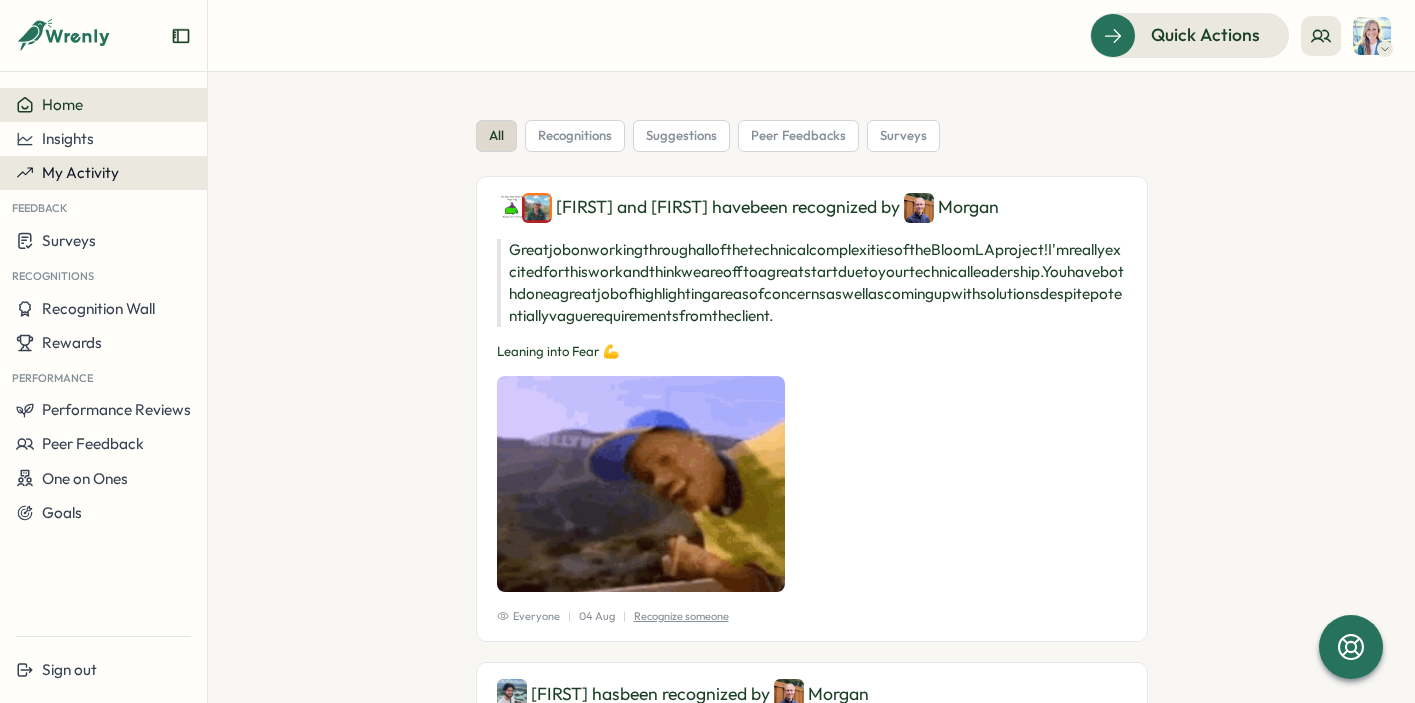 click on "My Activity" at bounding box center (103, 173) 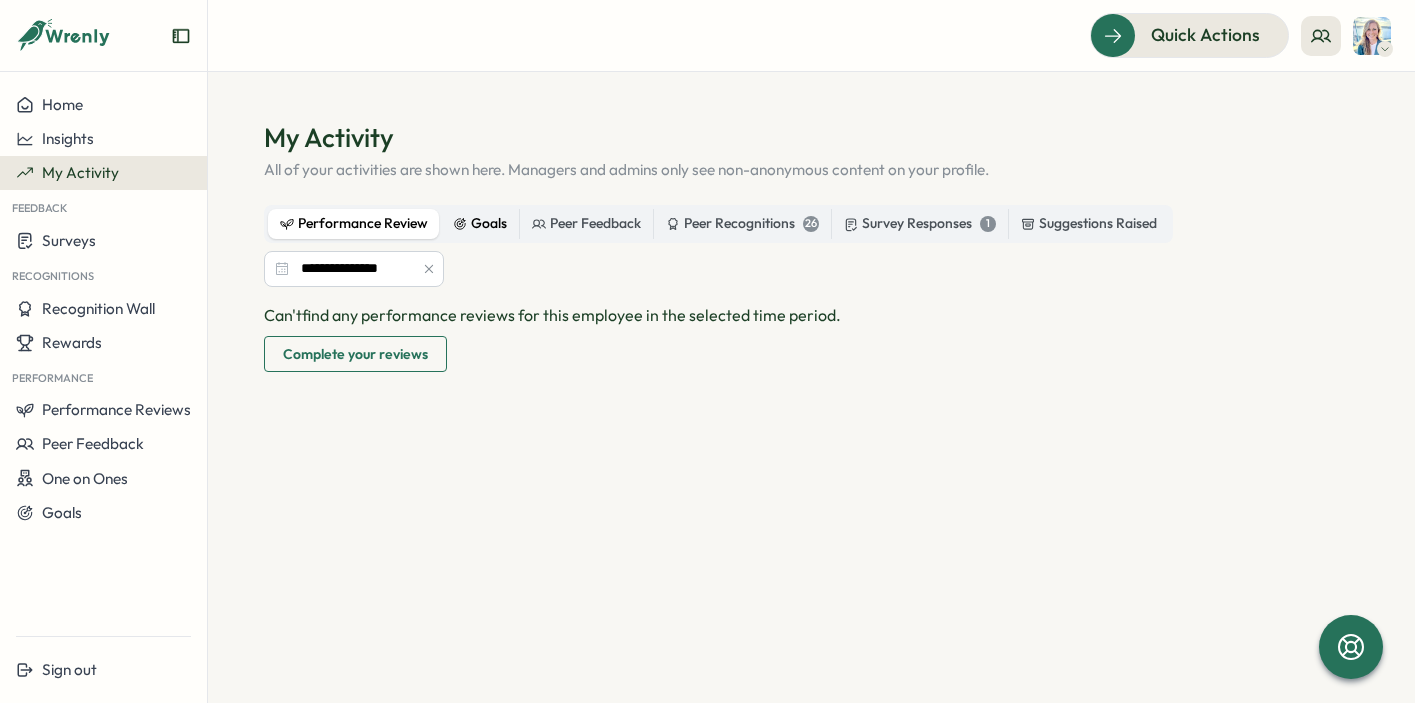 click on "Goals" at bounding box center (480, 224) 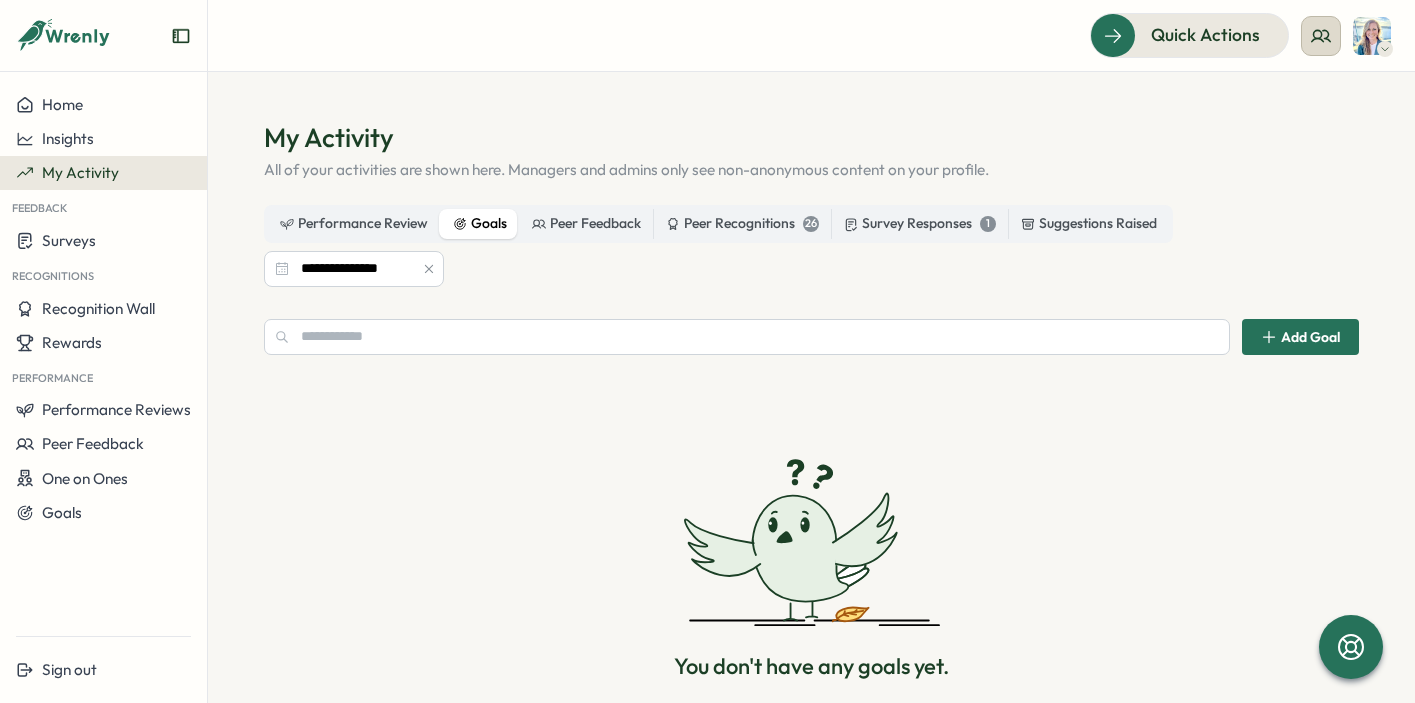 click 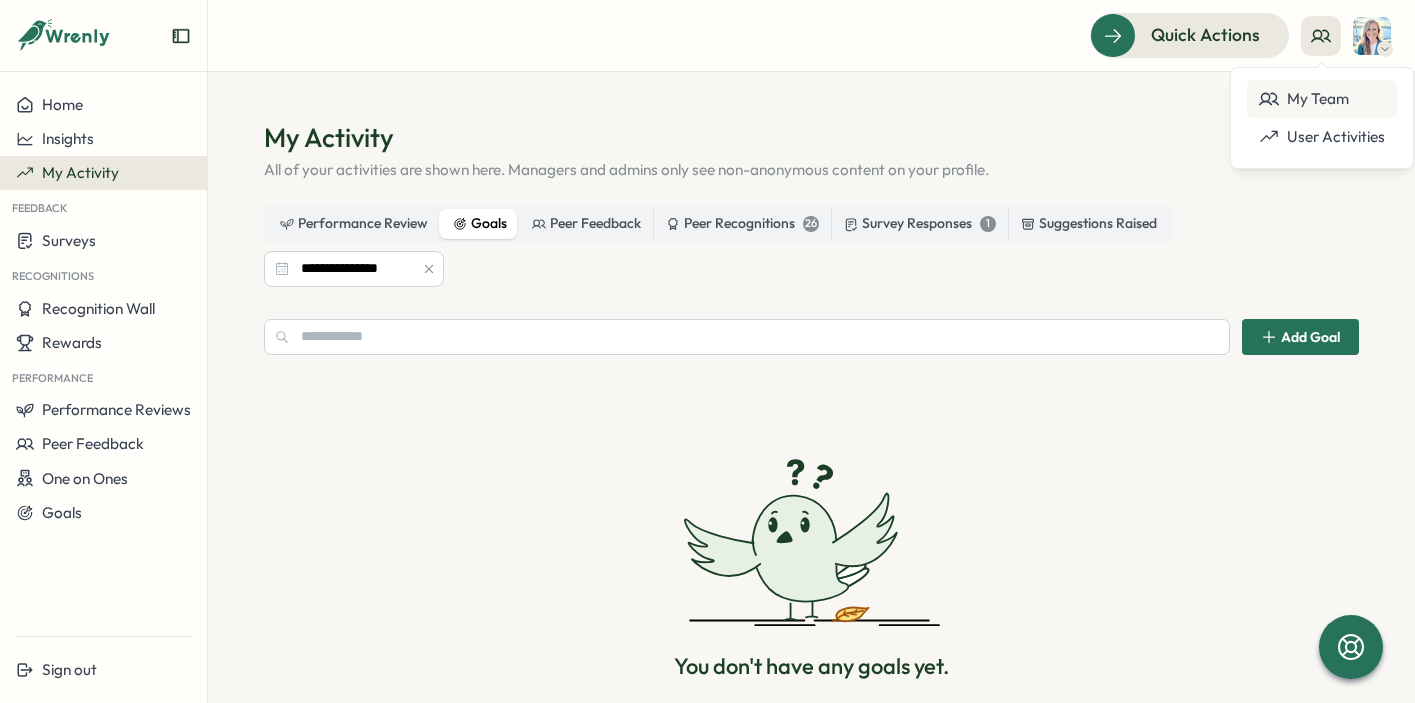 click on "My Team" at bounding box center (1322, 99) 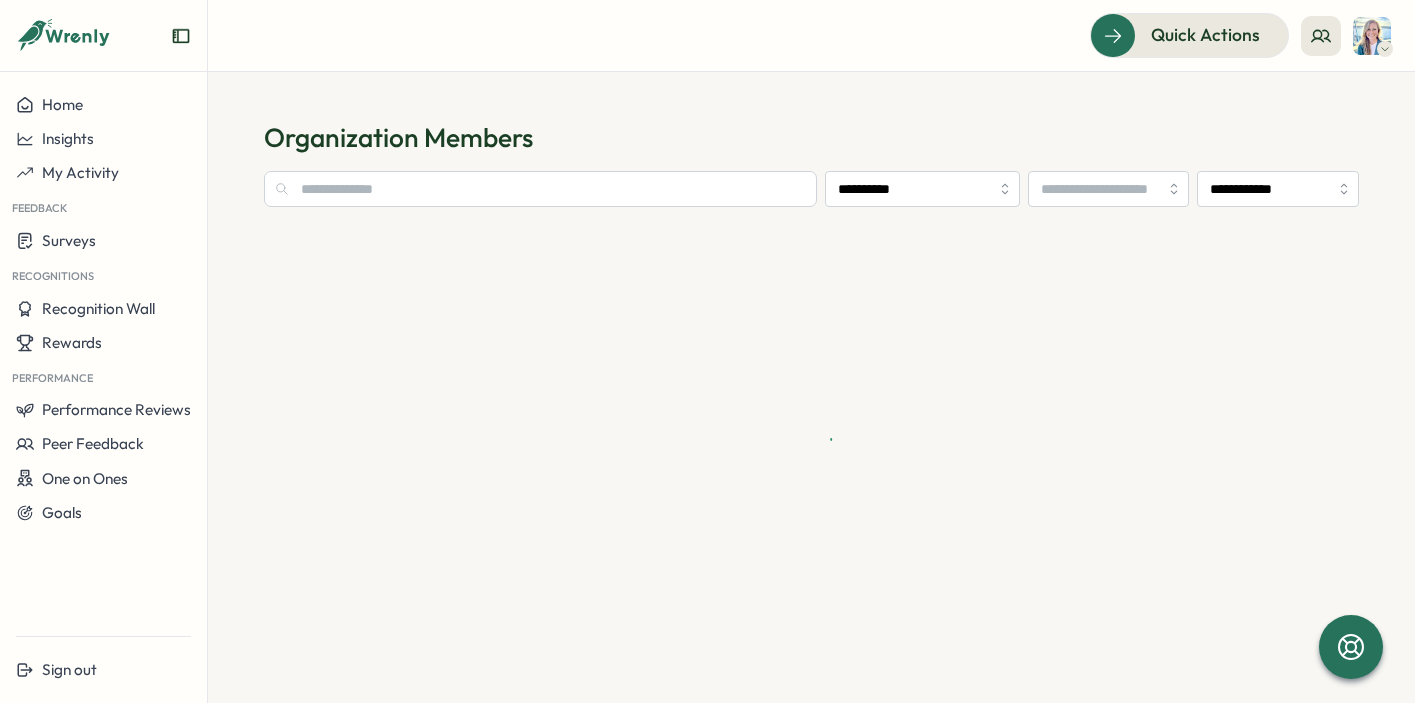 type on "**********" 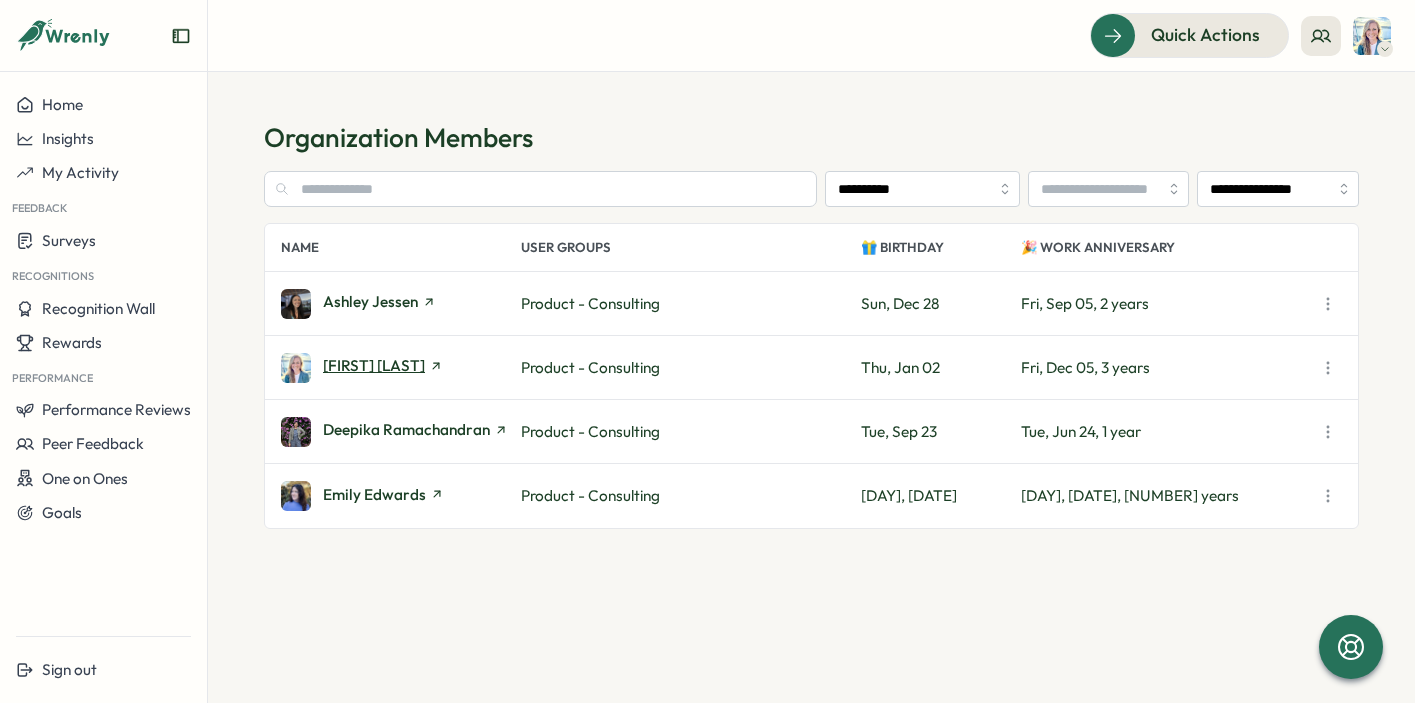click 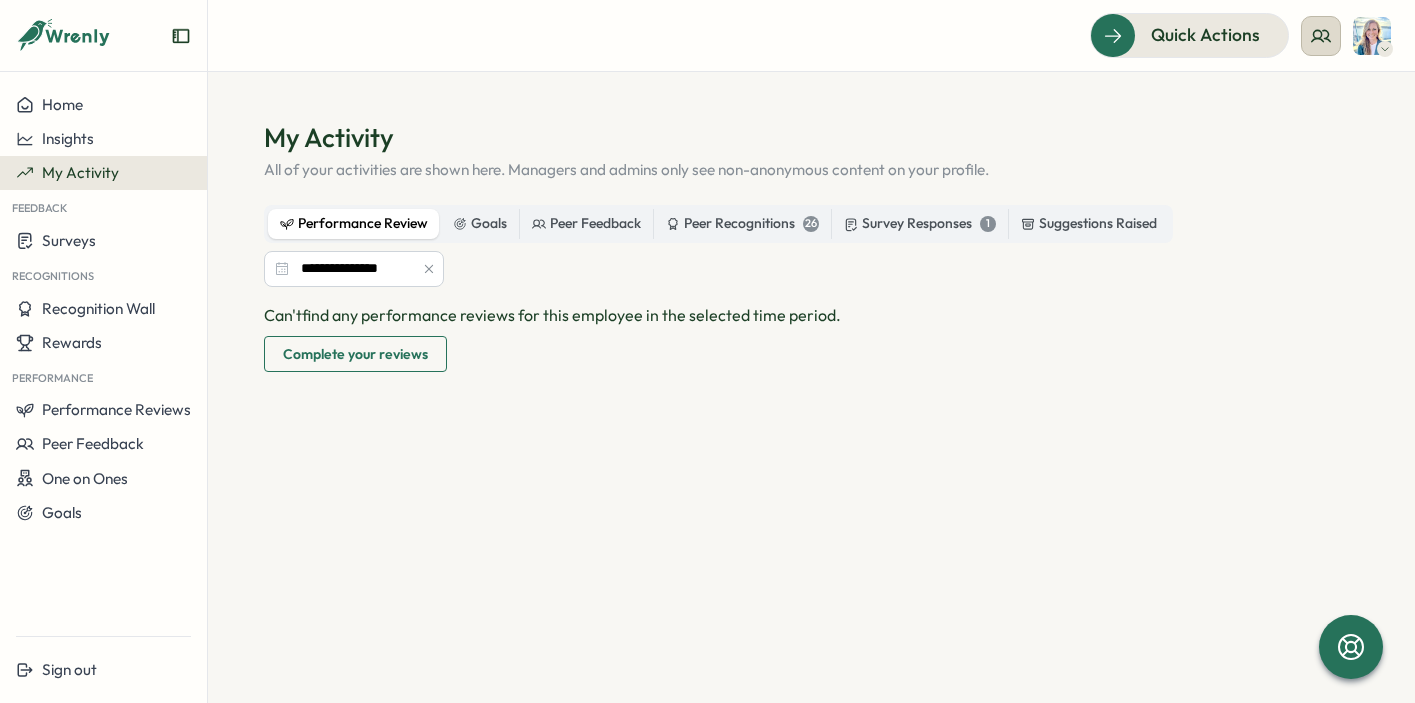 click at bounding box center (1321, 36) 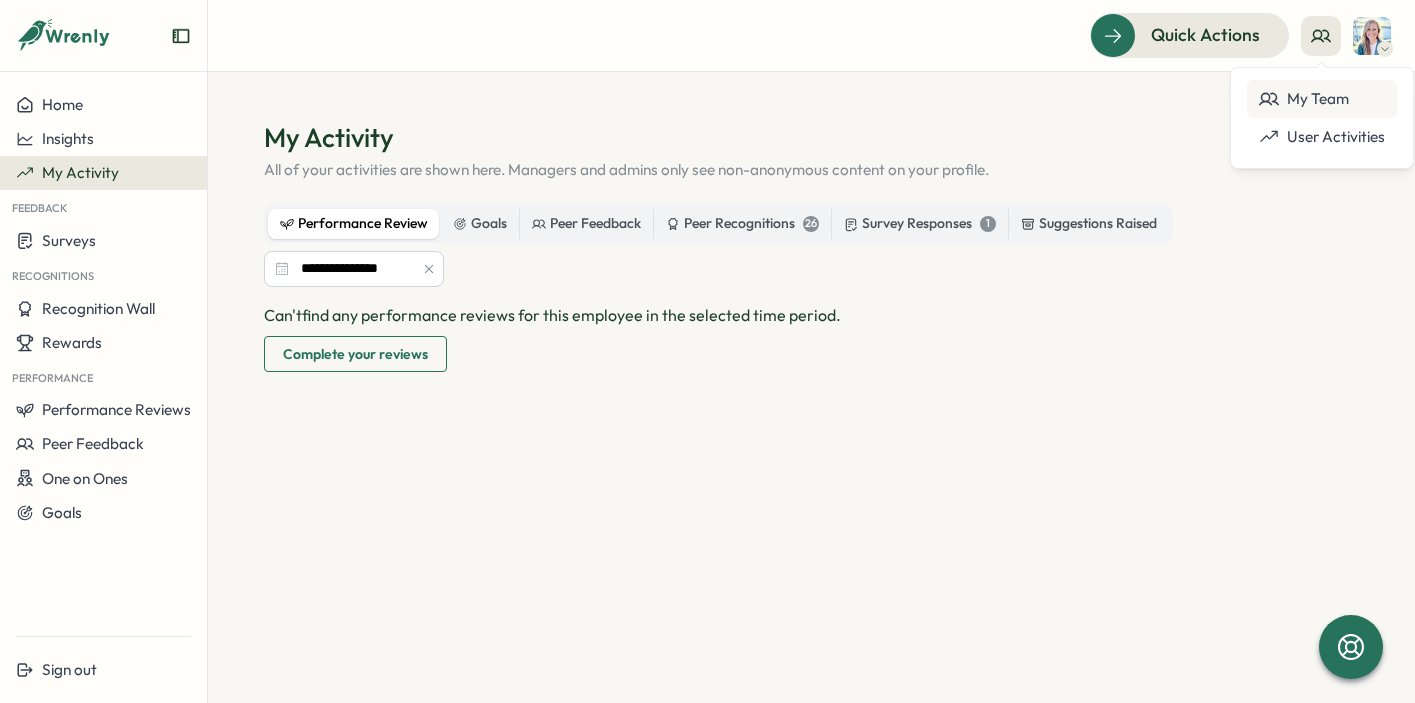 click on "My Team" at bounding box center (1322, 99) 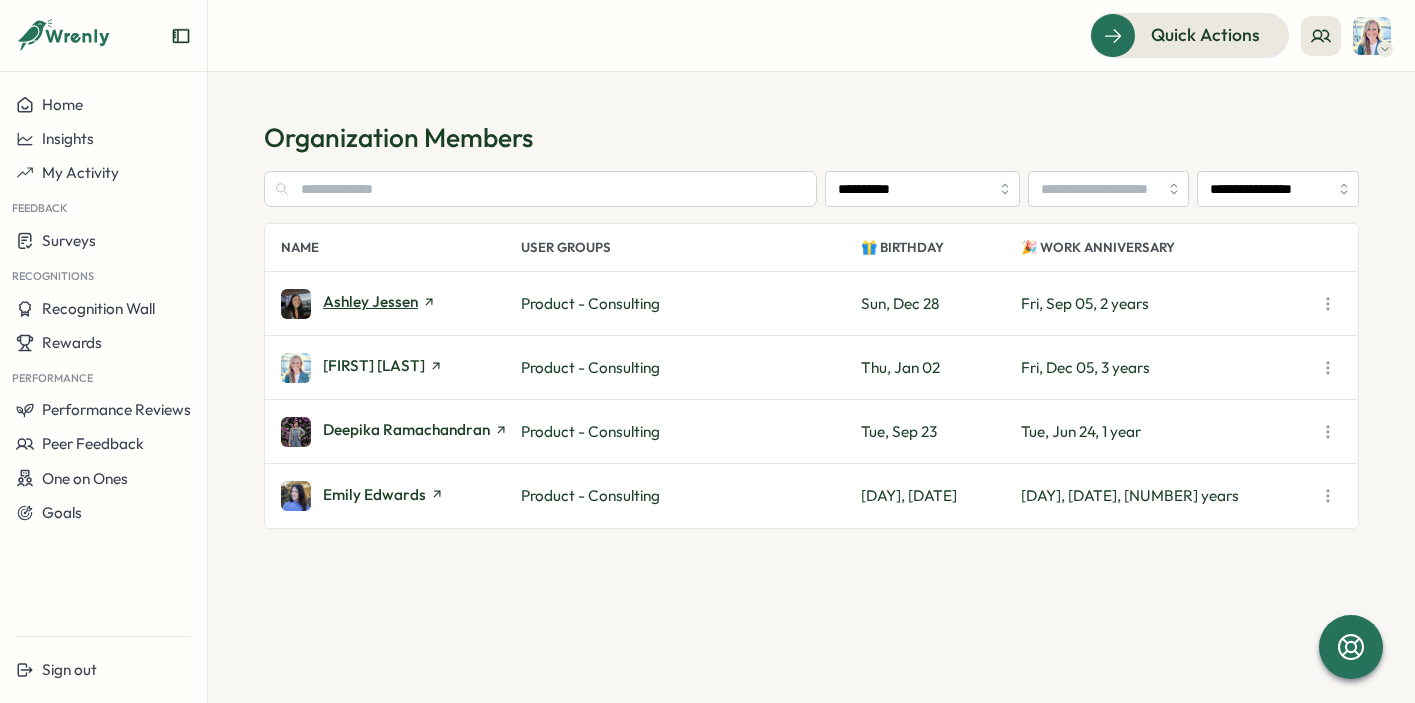 click 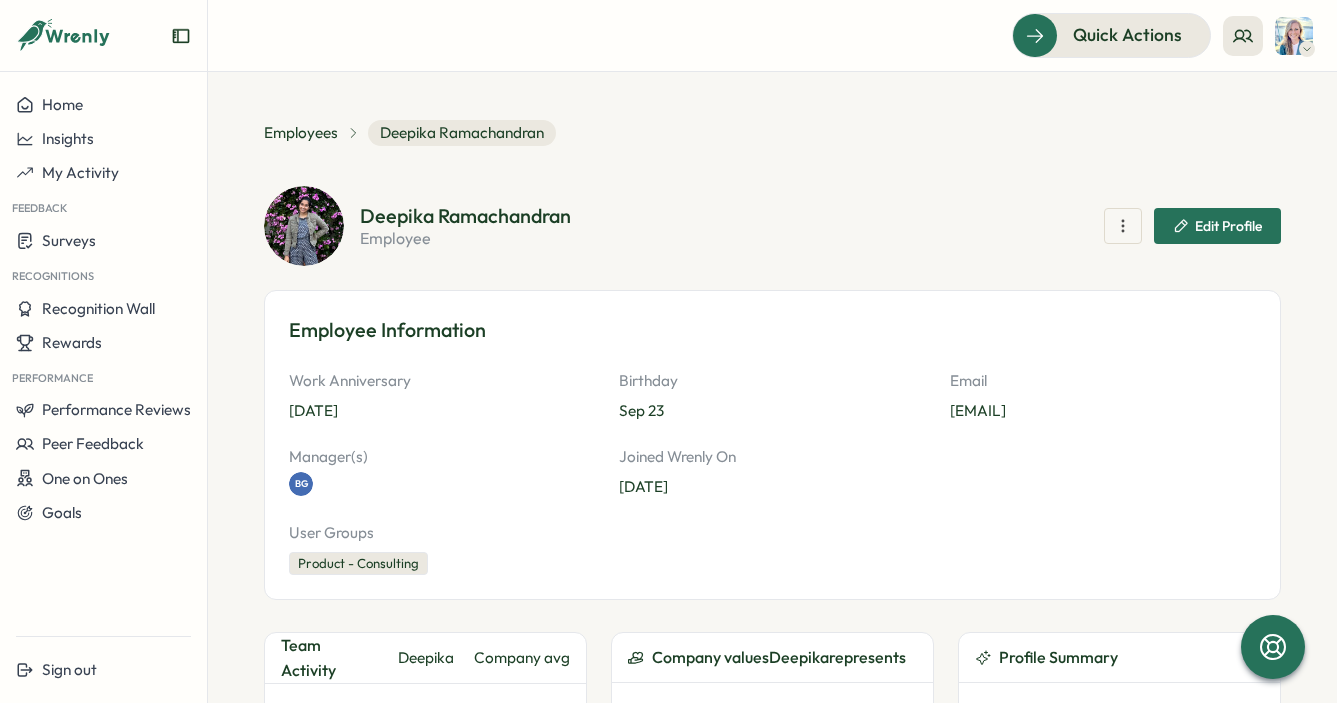 scroll, scrollTop: 0, scrollLeft: 0, axis: both 